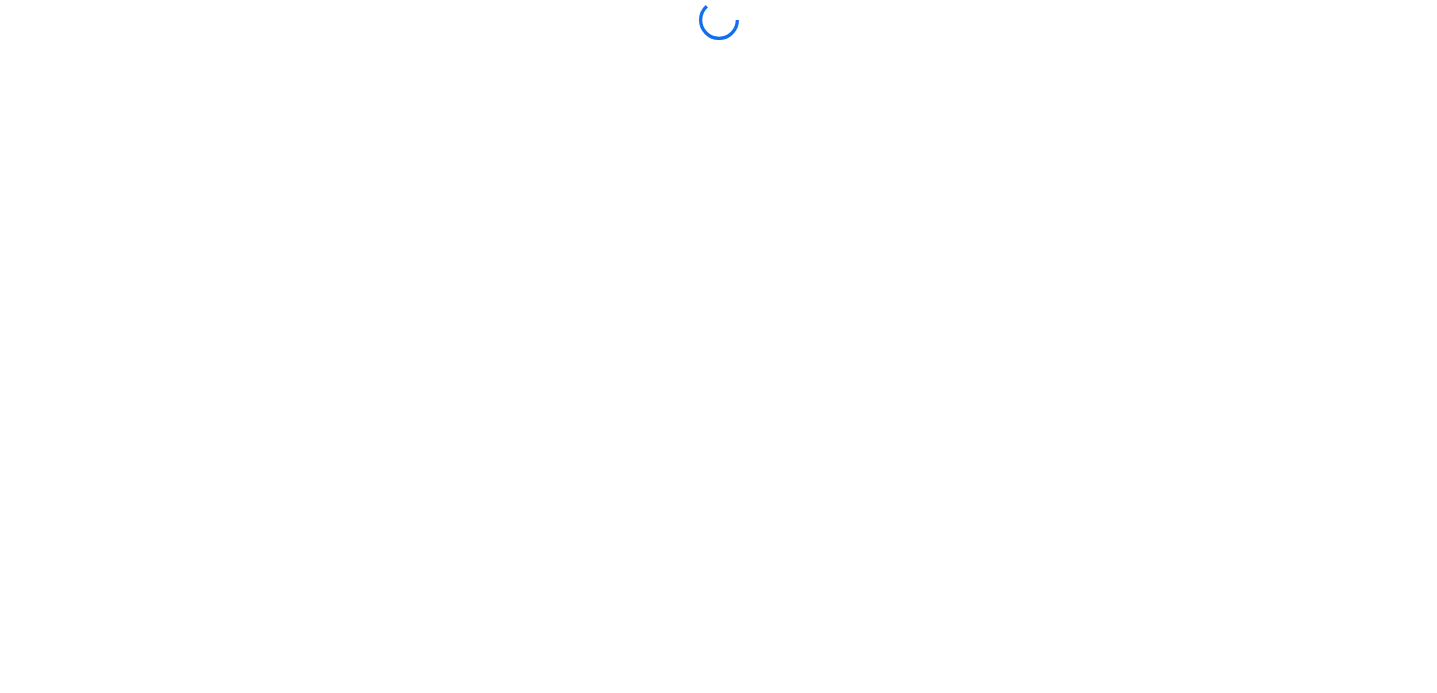 scroll, scrollTop: 0, scrollLeft: 0, axis: both 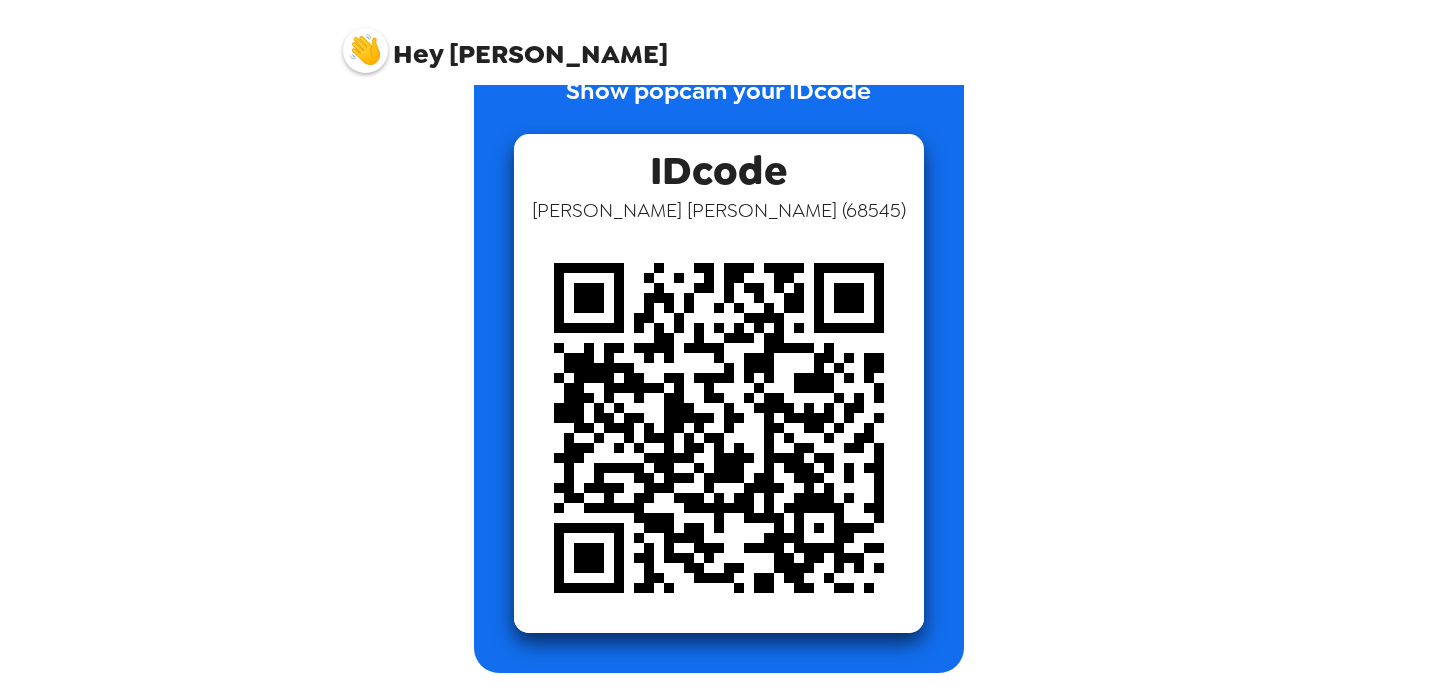 click at bounding box center [719, 428] 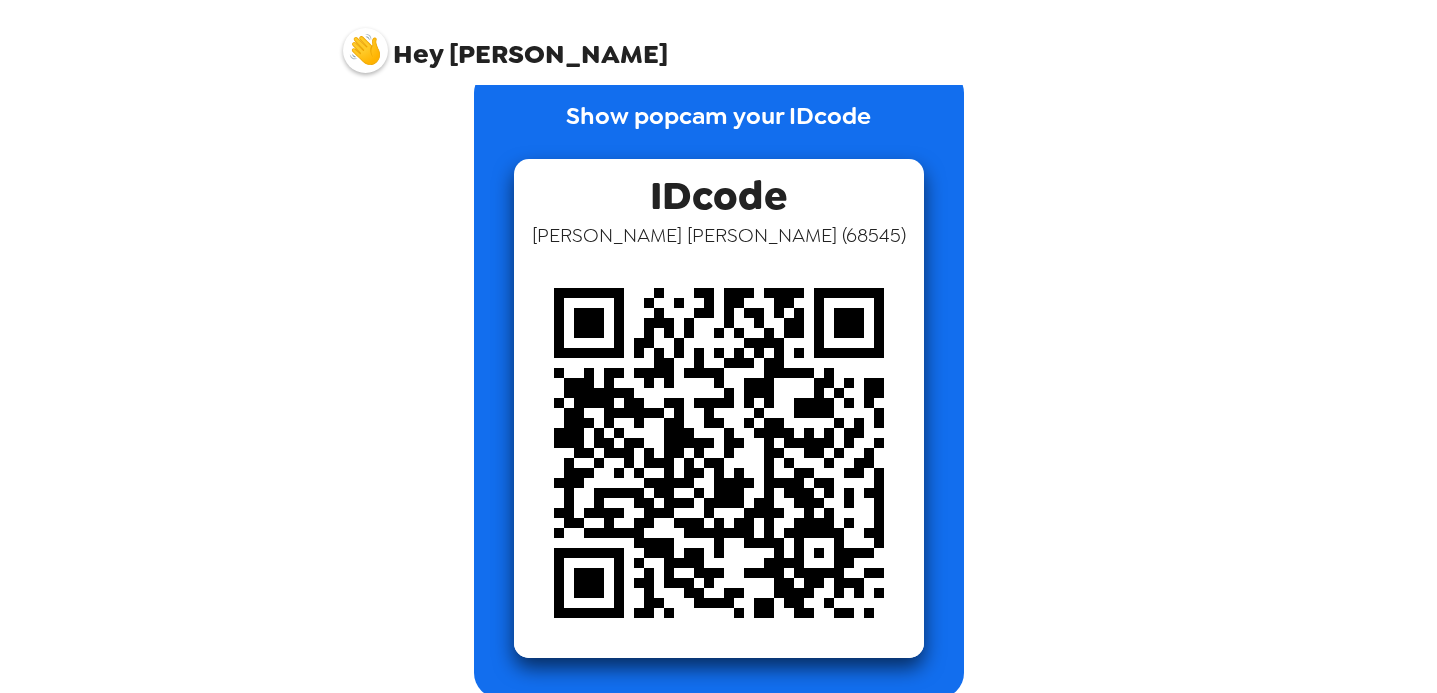 scroll, scrollTop: 0, scrollLeft: 0, axis: both 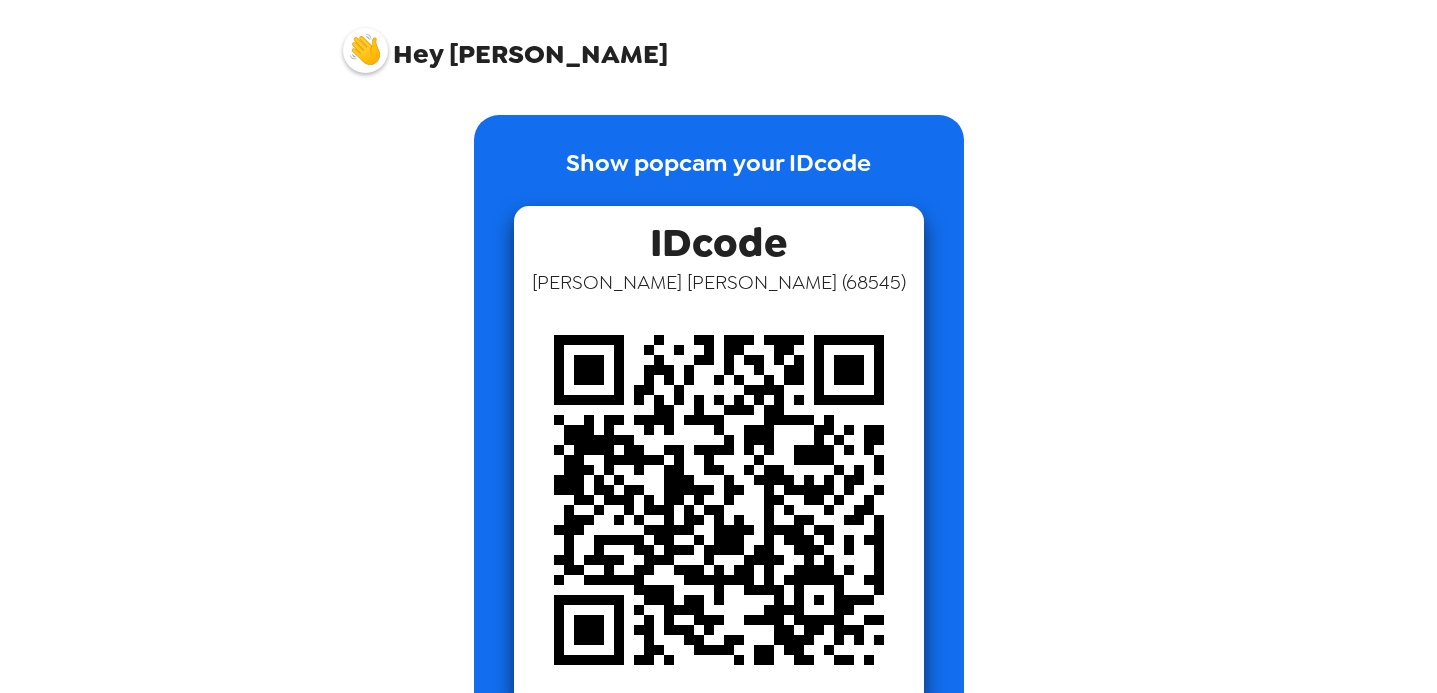 click on "Show popcam your IDcode" at bounding box center [718, 175] 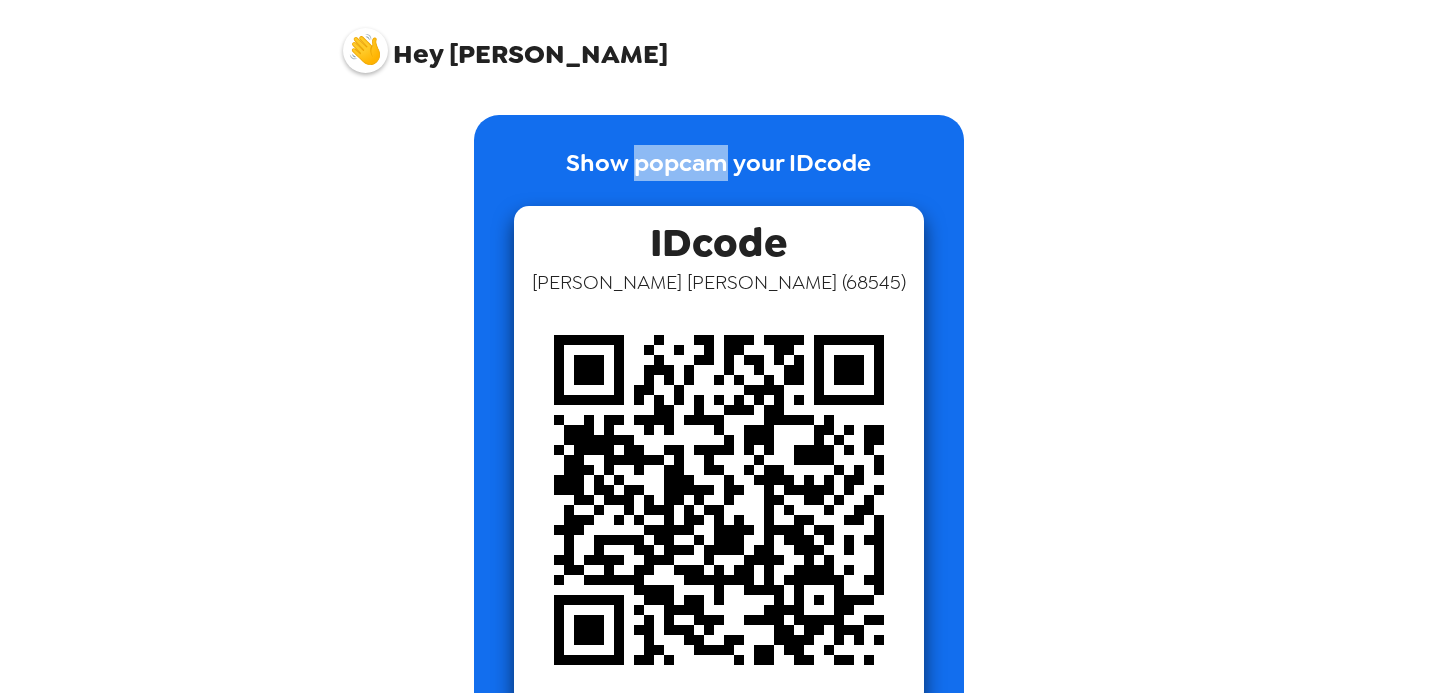 click on "Show popcam your IDcode" at bounding box center [718, 175] 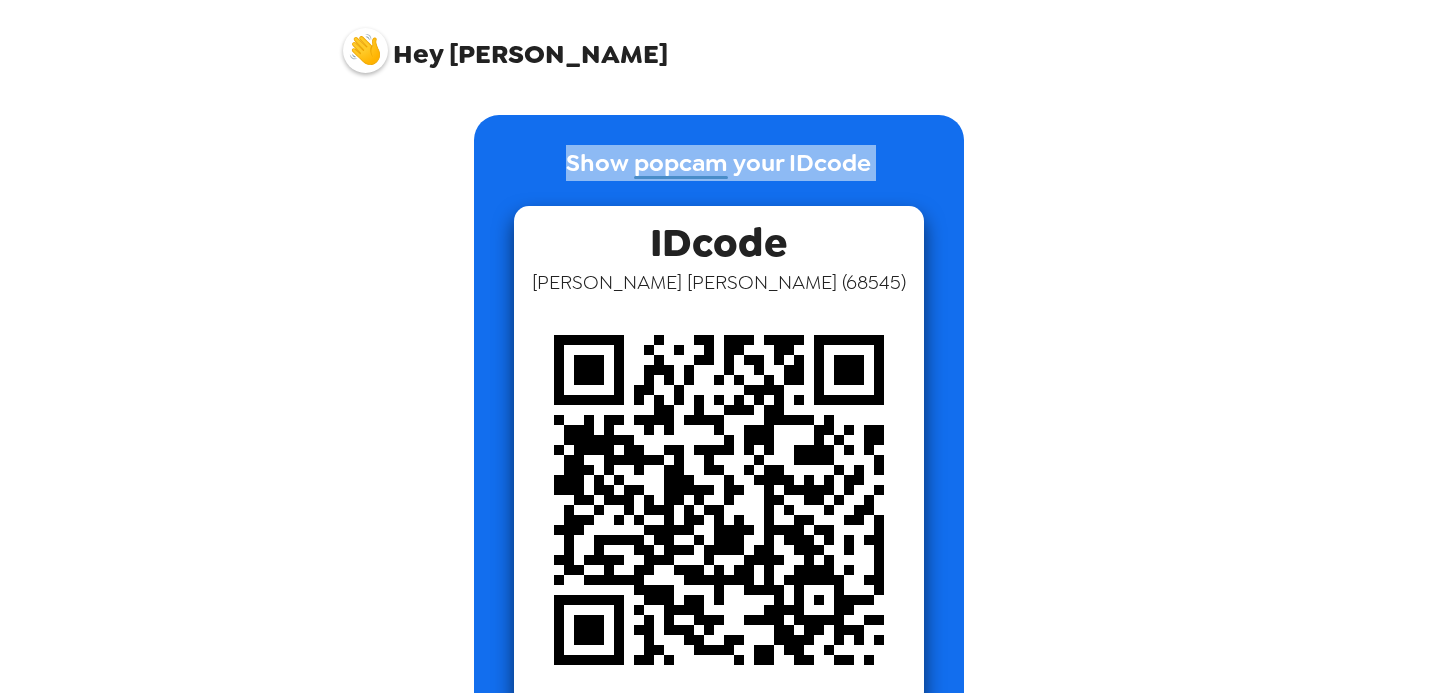 click on "Show popcam your IDcode" at bounding box center [718, 175] 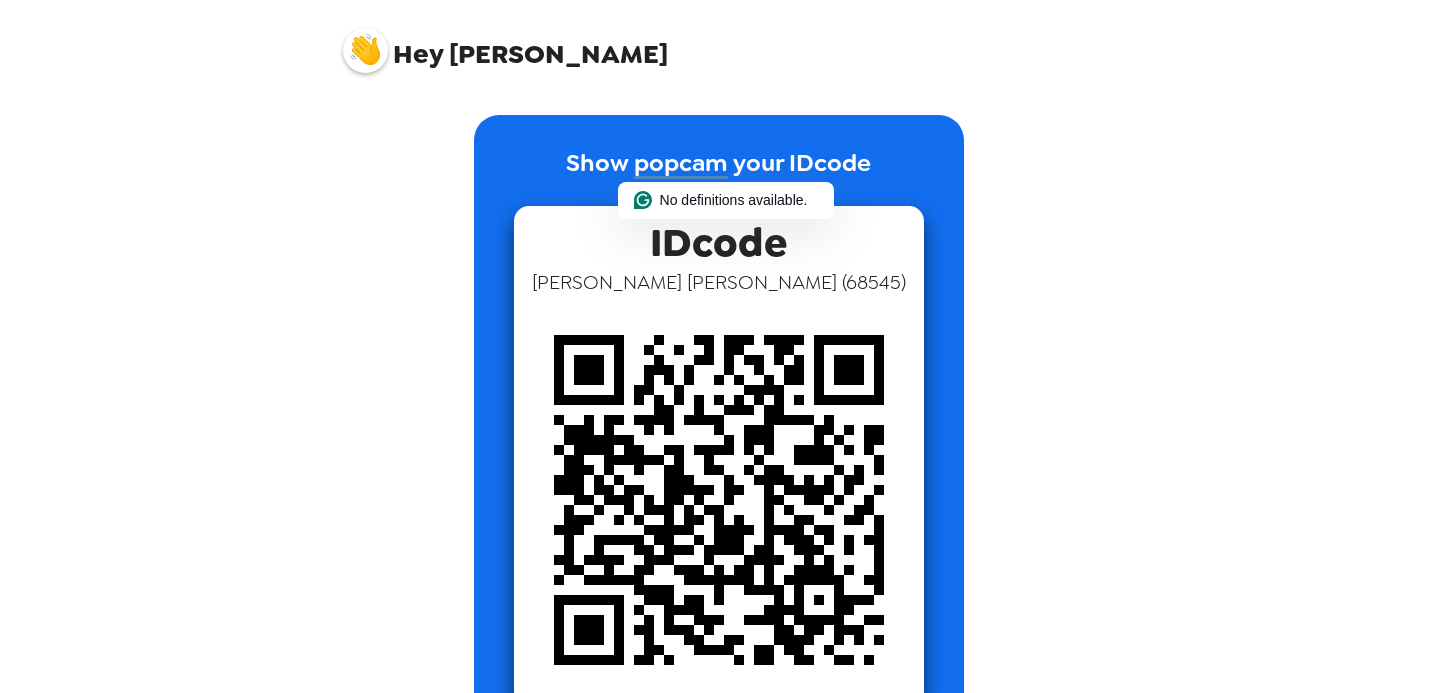 click on "No definitions available." 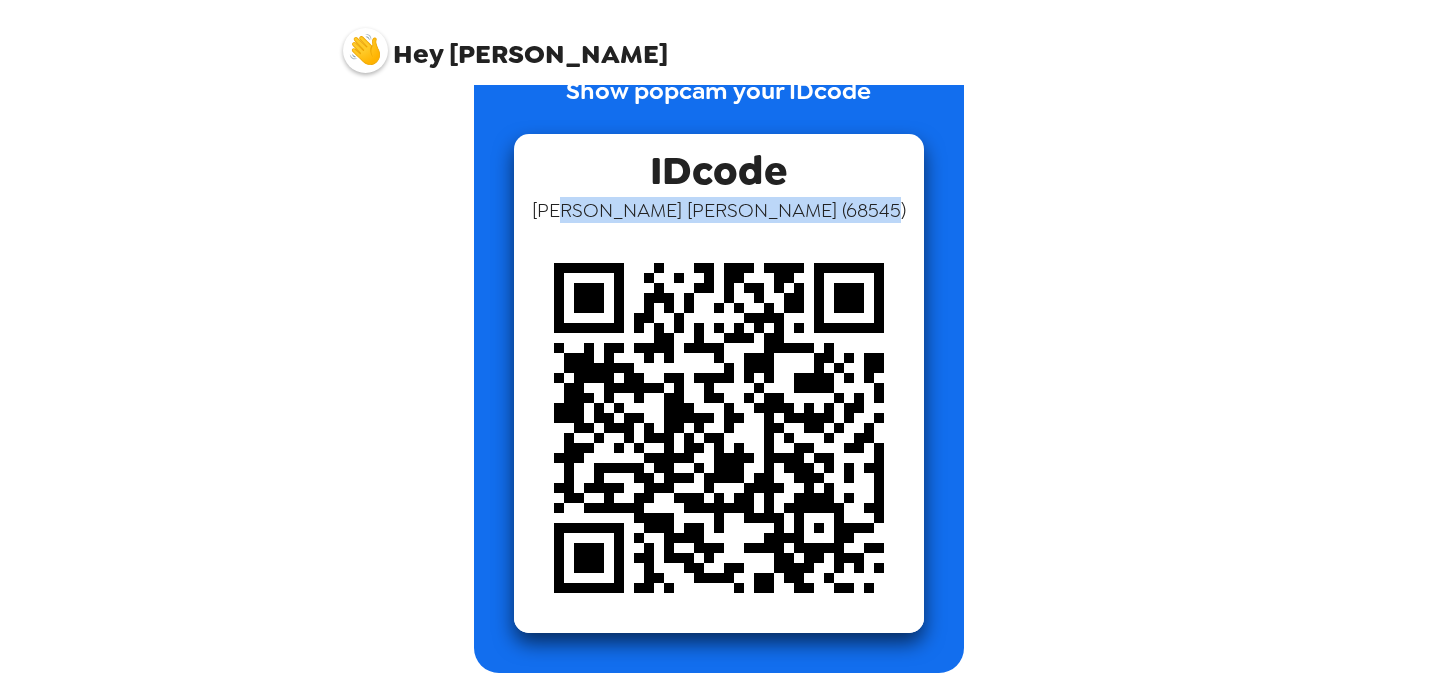 drag, startPoint x: 802, startPoint y: 216, endPoint x: 660, endPoint y: 215, distance: 142.00352 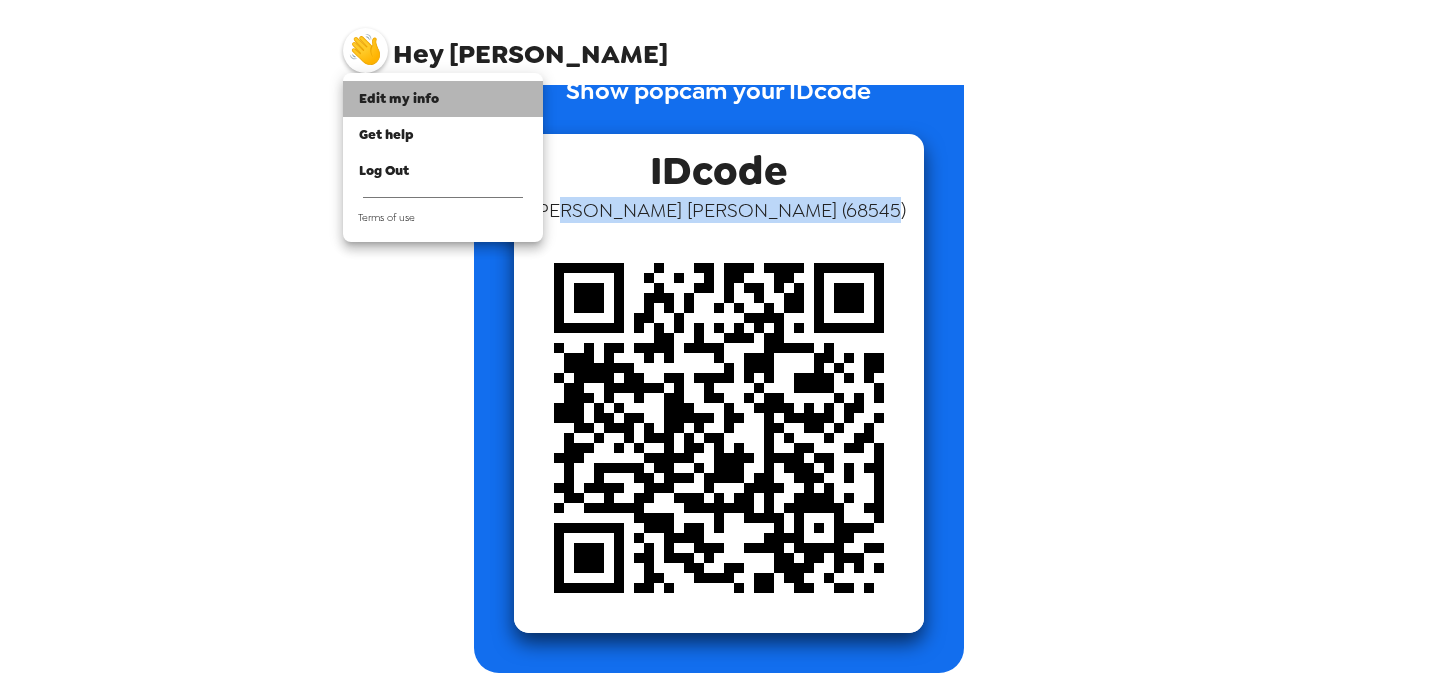 click on "Edit my info" at bounding box center [399, 98] 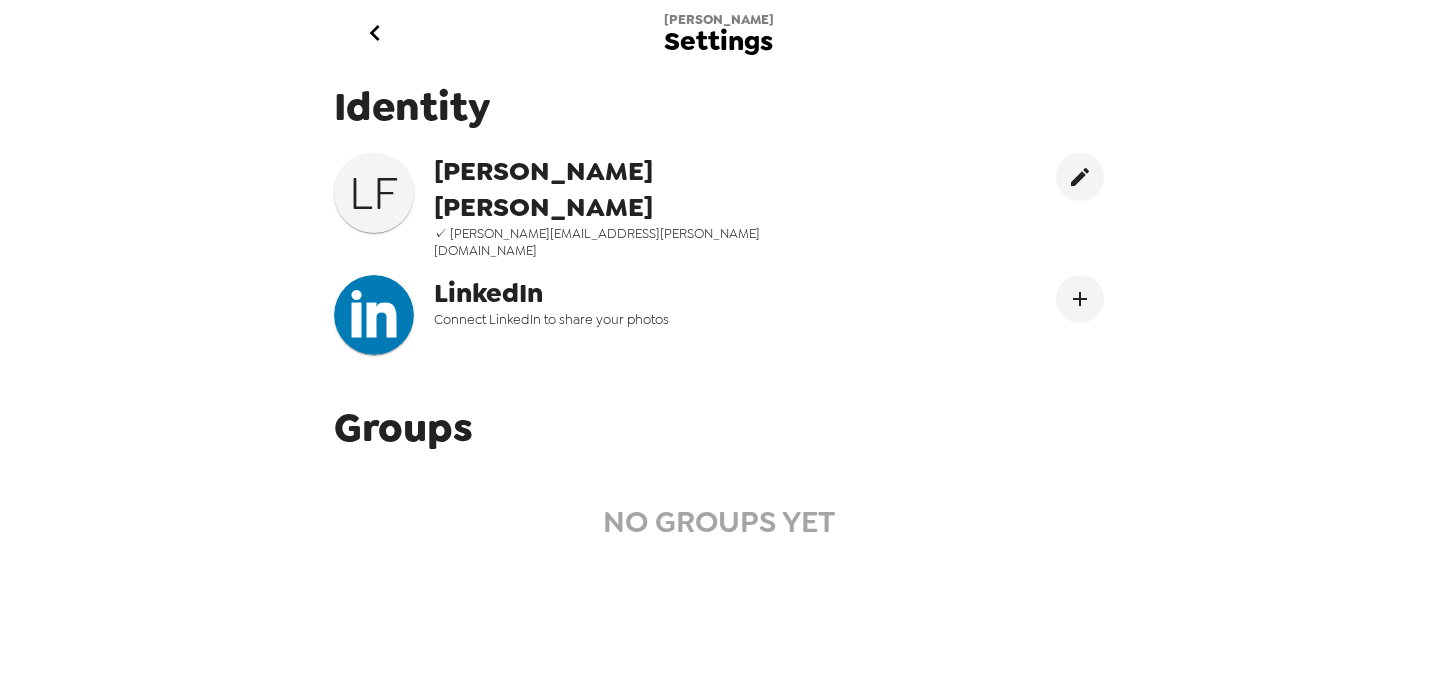 click on "✓   logan.faulk@outlook.com" at bounding box center (636, 242) 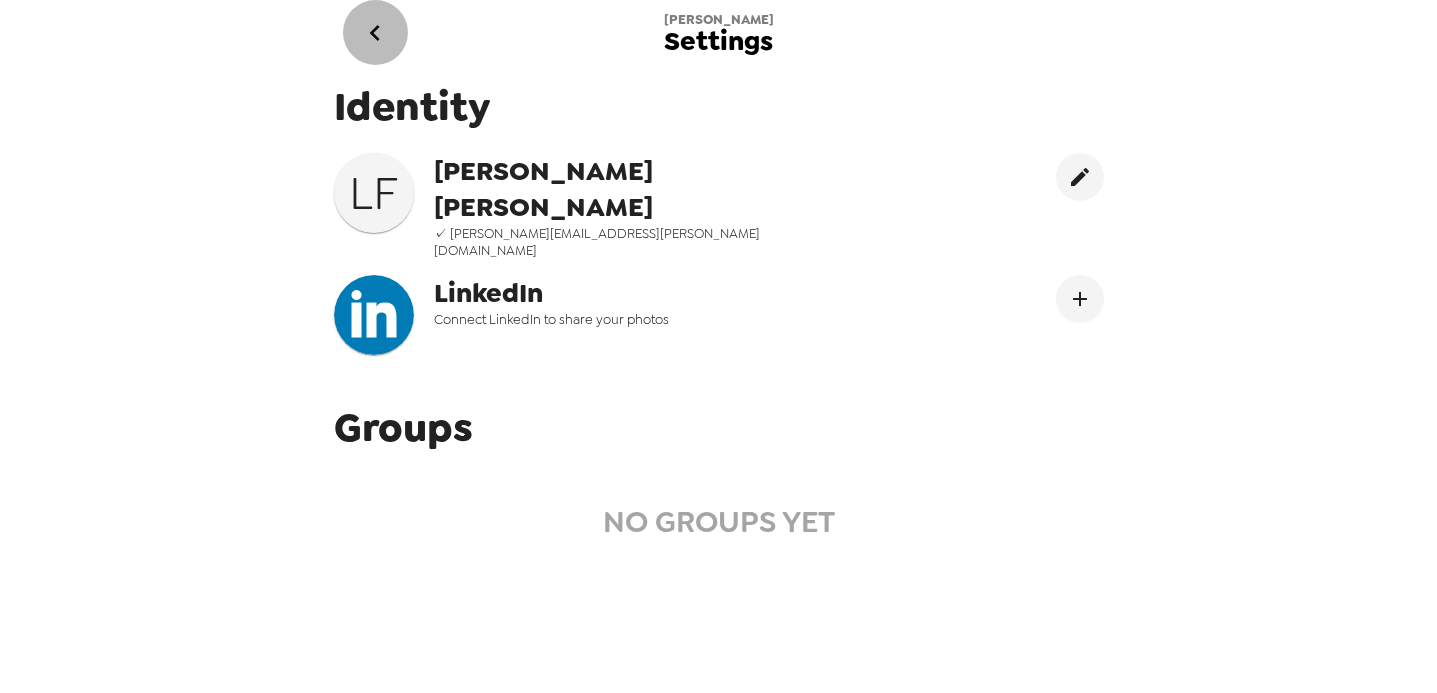 click 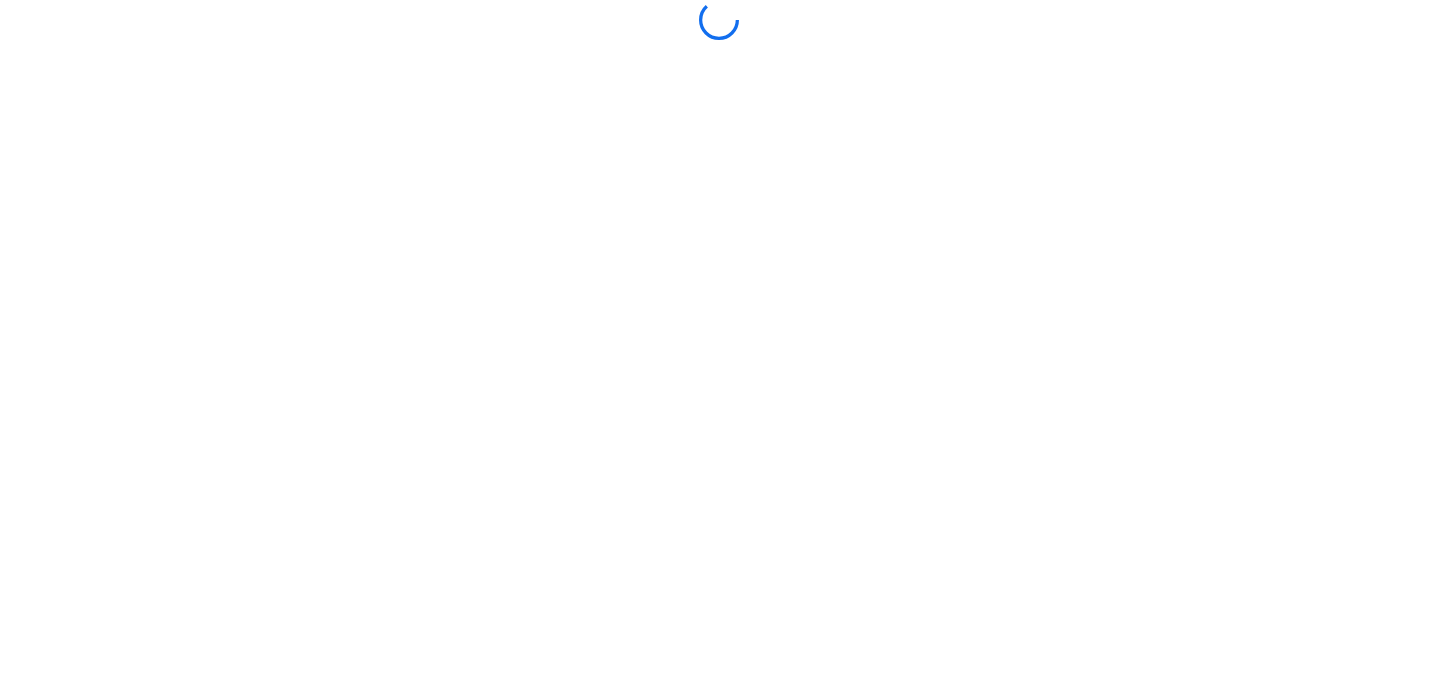 scroll, scrollTop: 0, scrollLeft: 0, axis: both 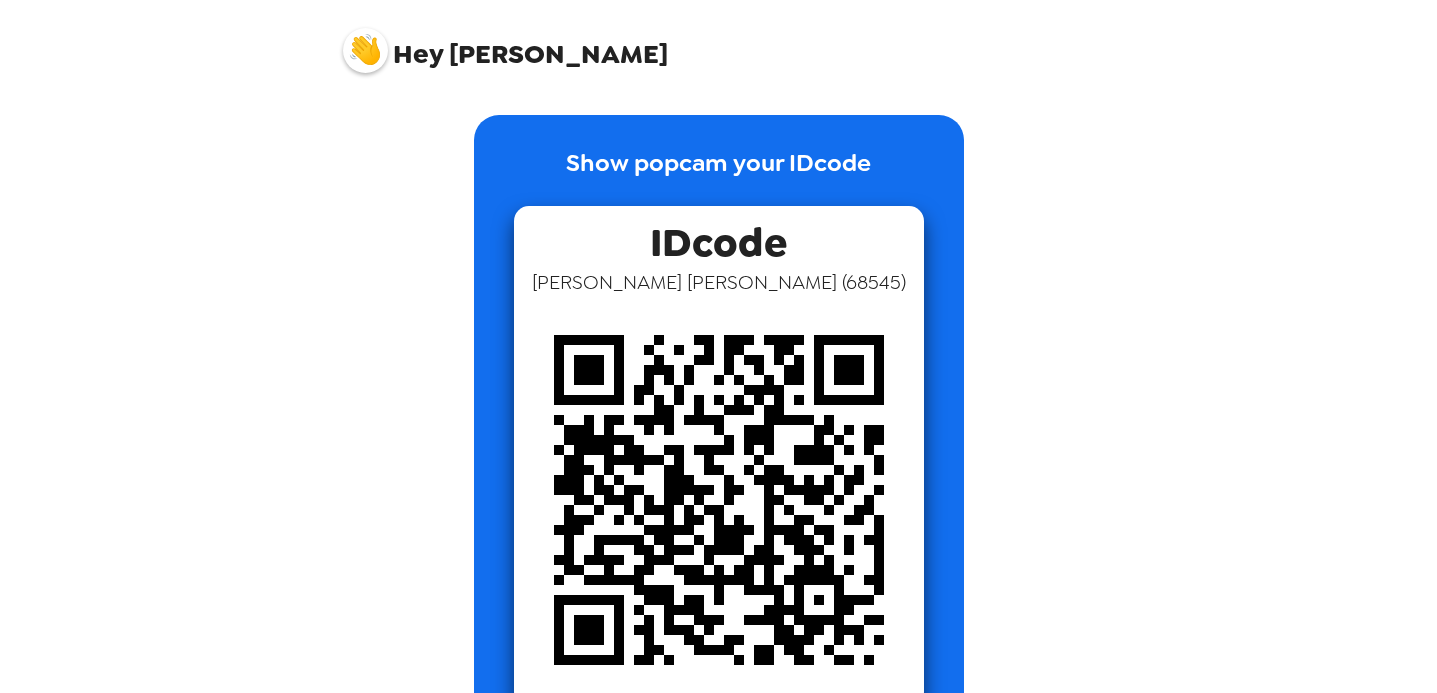 click on "Hey   [PERSON_NAME]" at bounding box center [505, 43] 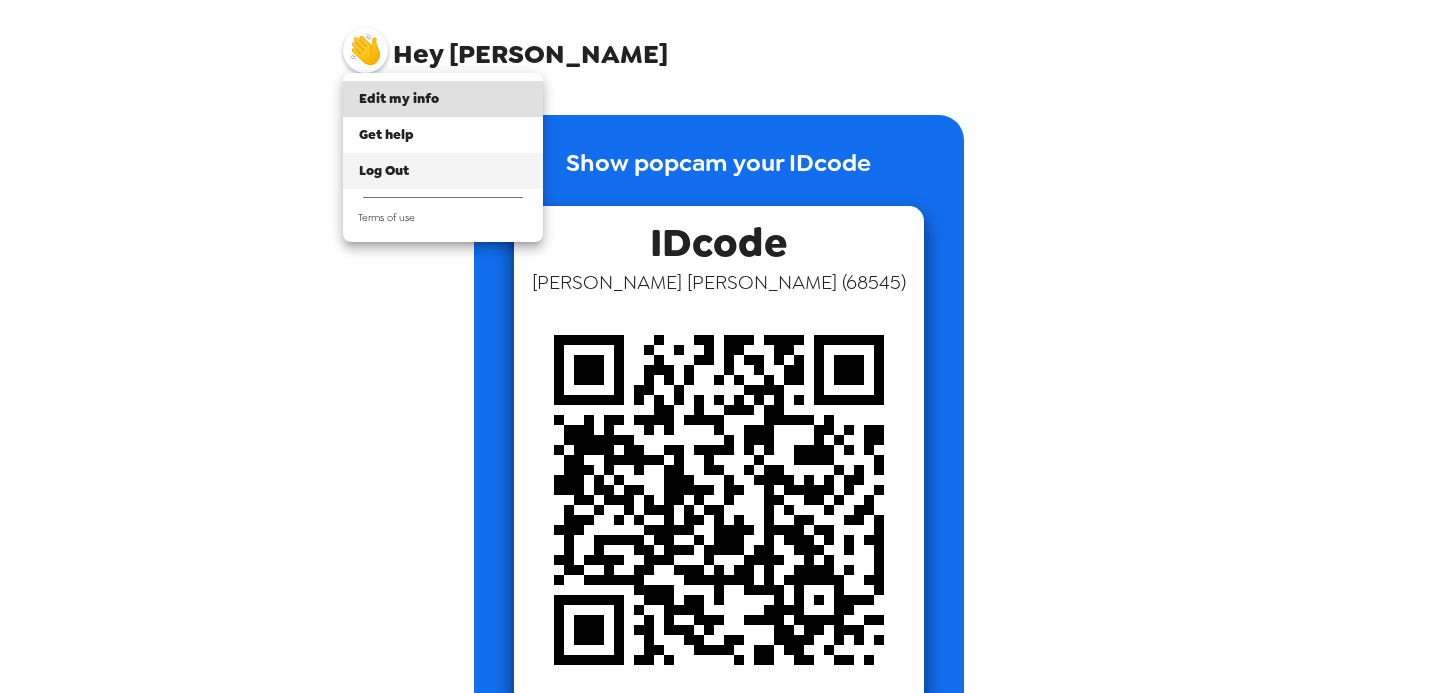 click on "Log Out" at bounding box center (443, 171) 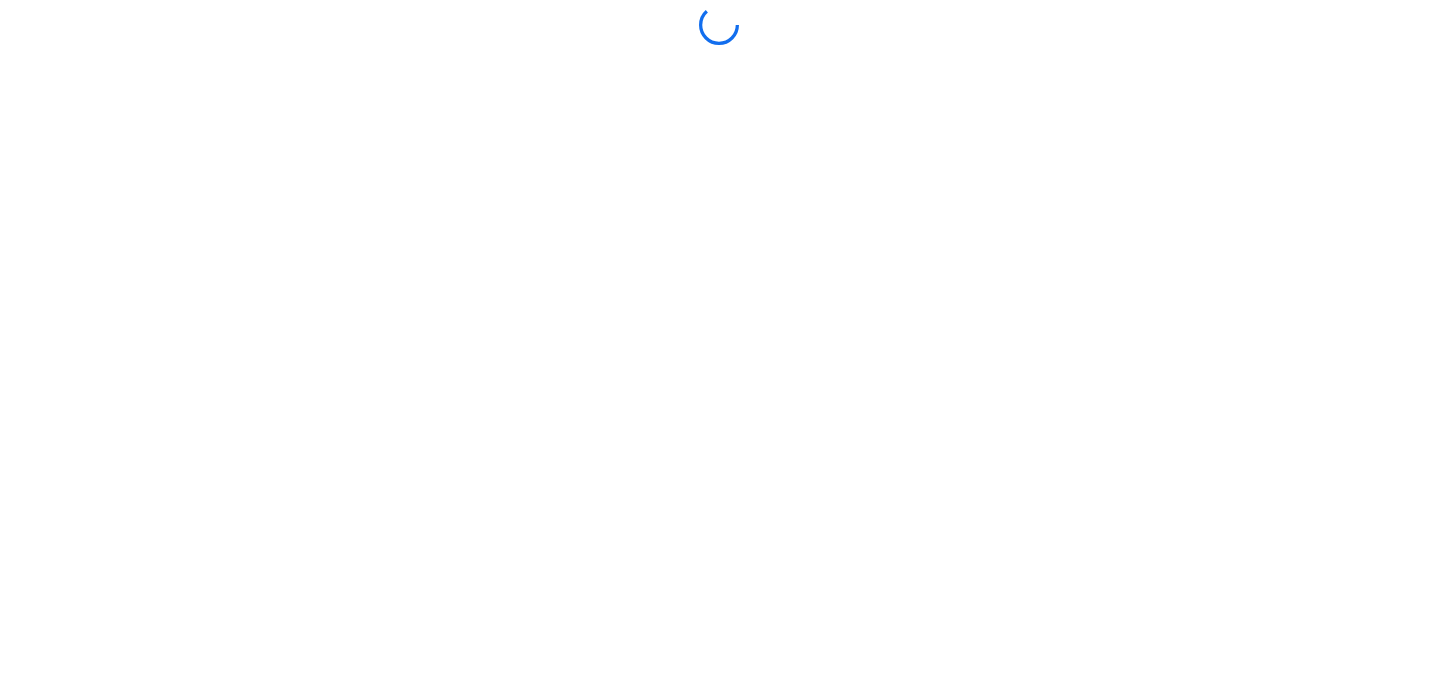 scroll, scrollTop: 0, scrollLeft: 0, axis: both 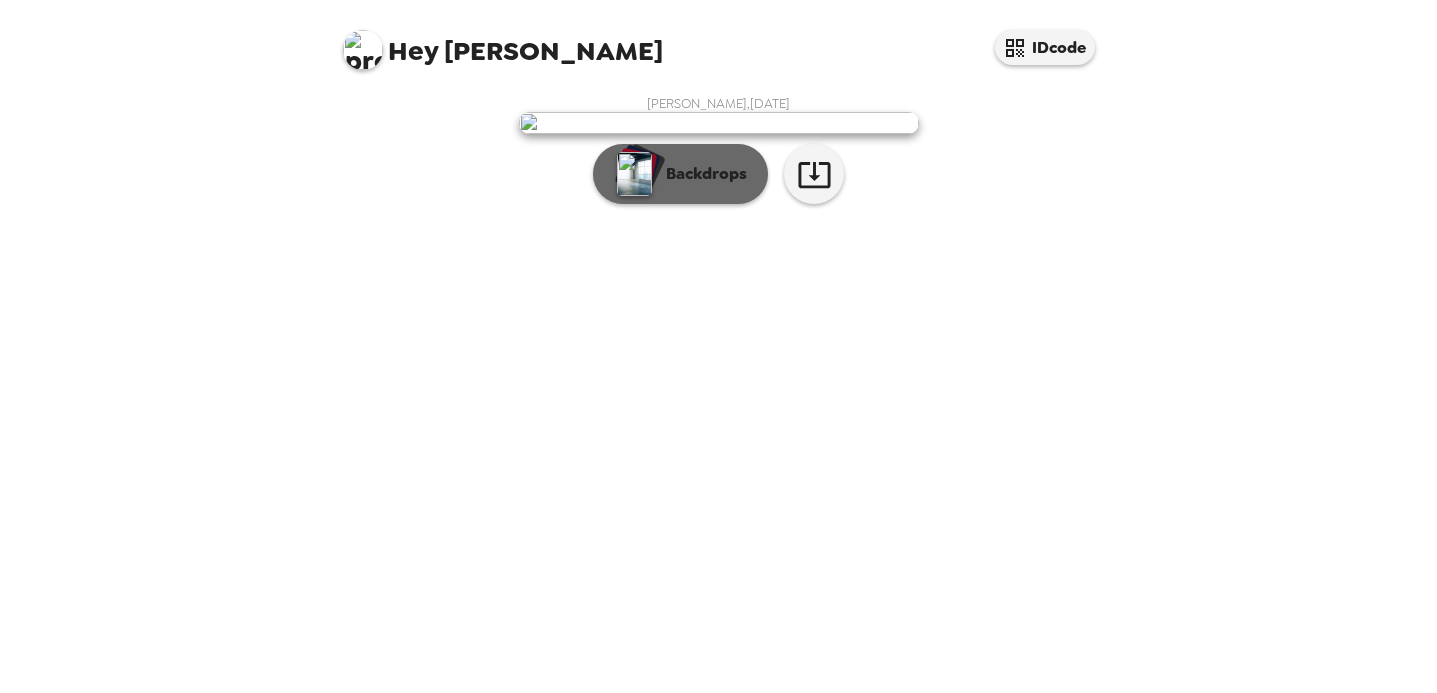 click on "Backdrops" at bounding box center [701, 174] 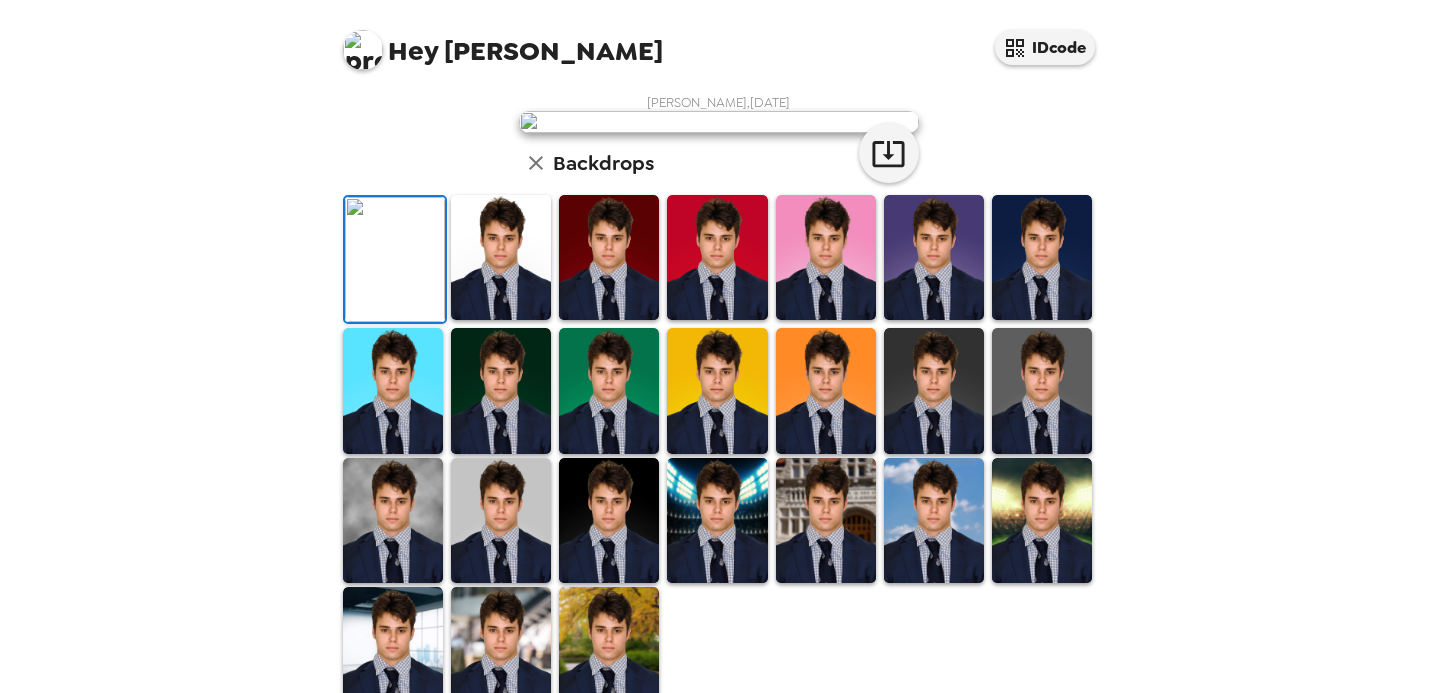 scroll, scrollTop: 435, scrollLeft: 0, axis: vertical 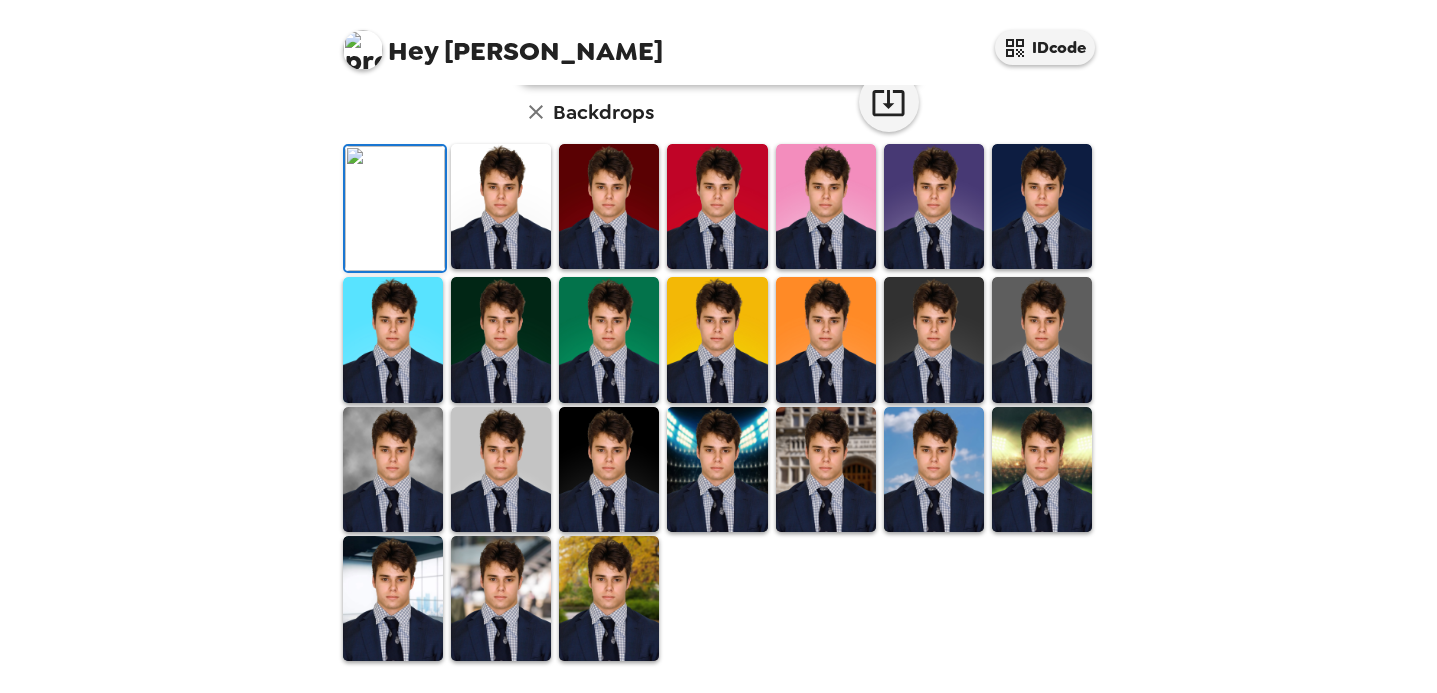 click at bounding box center (609, 469) 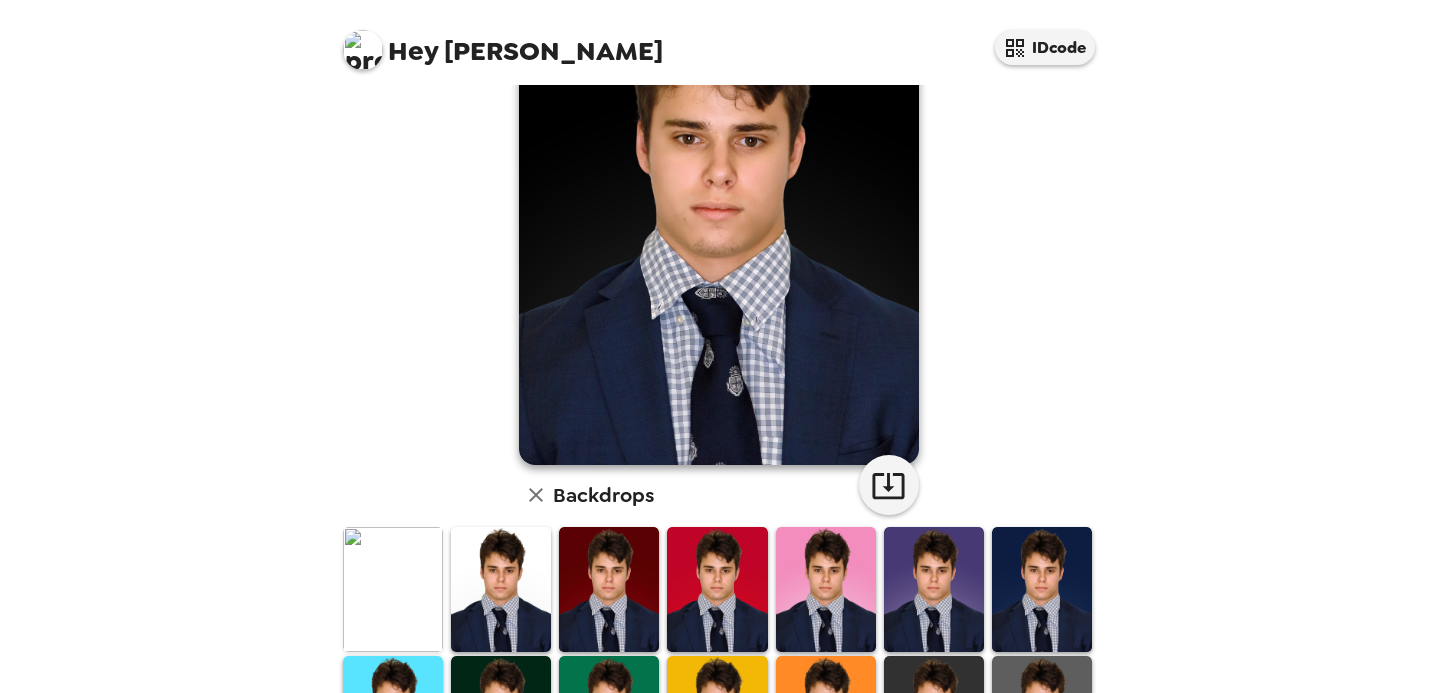 scroll, scrollTop: 483, scrollLeft: 0, axis: vertical 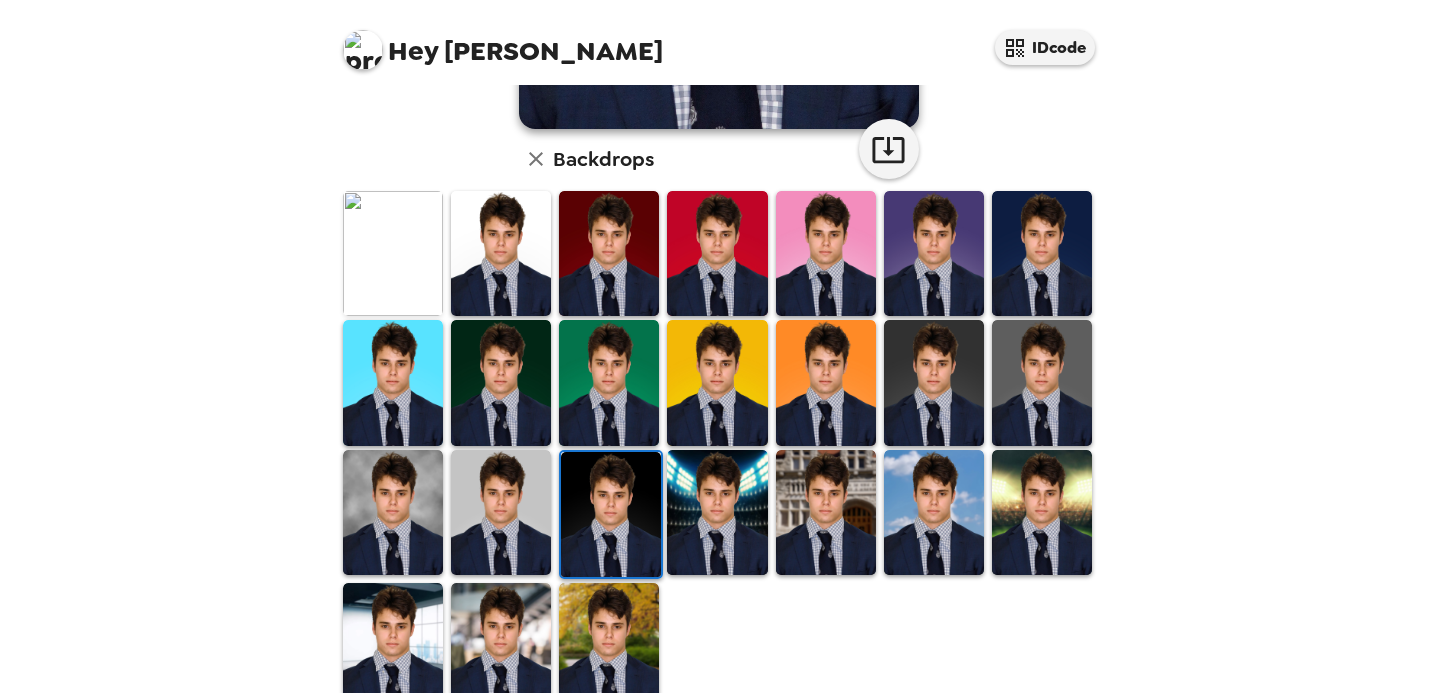 click at bounding box center [1042, 253] 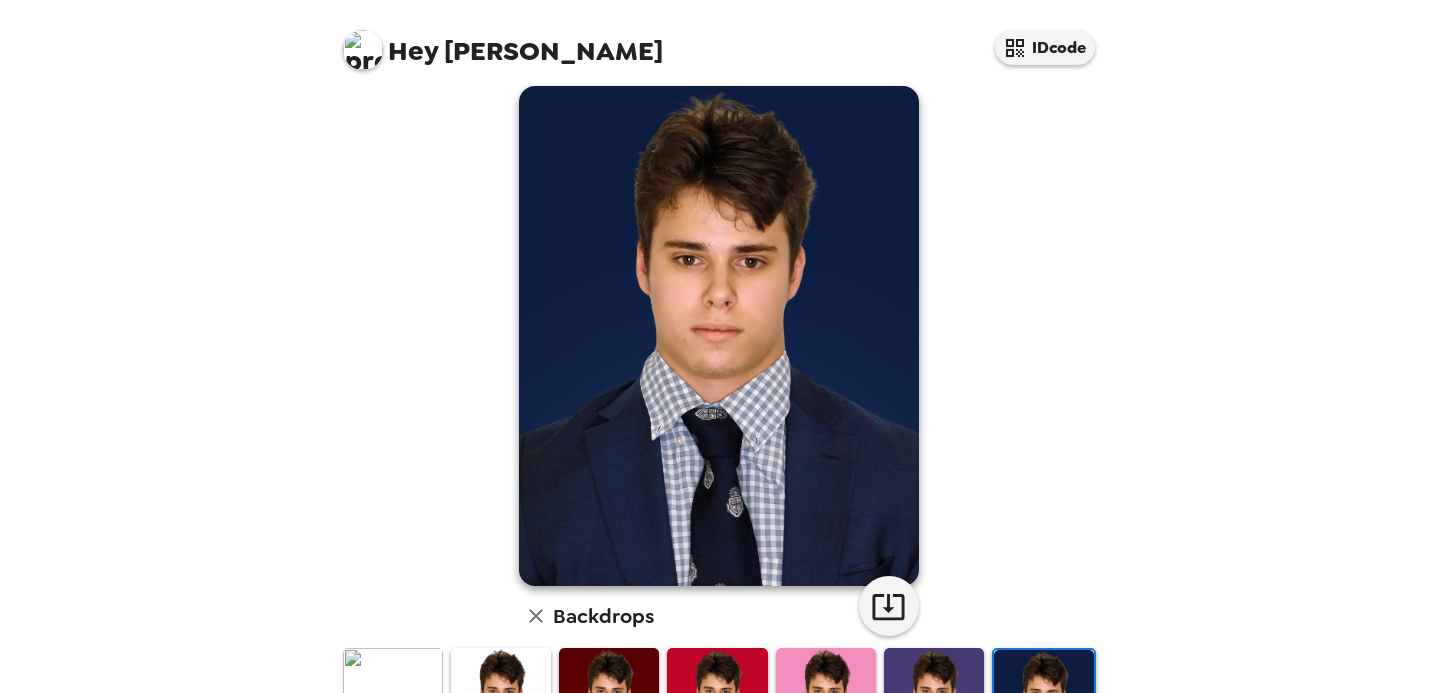 scroll, scrollTop: 0, scrollLeft: 0, axis: both 